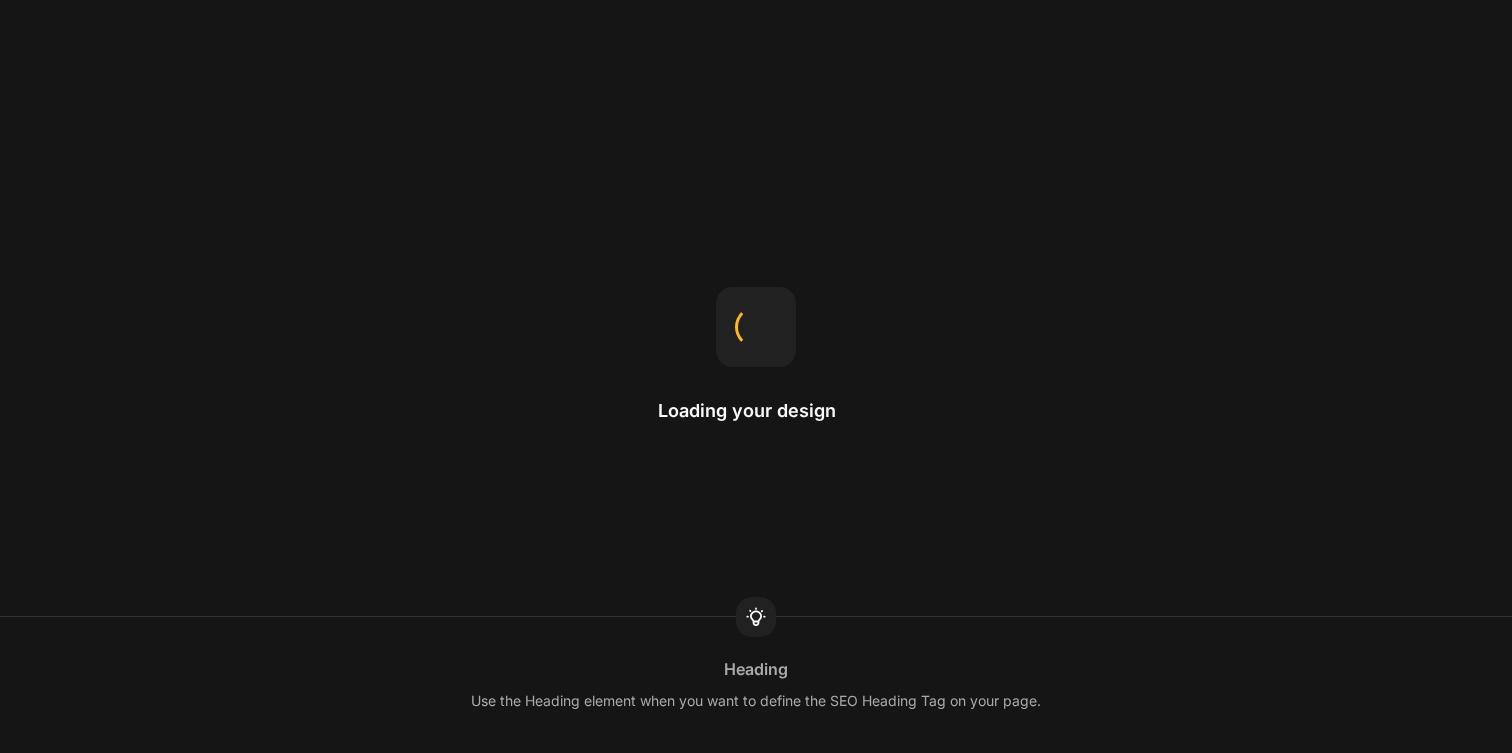 scroll, scrollTop: 0, scrollLeft: 0, axis: both 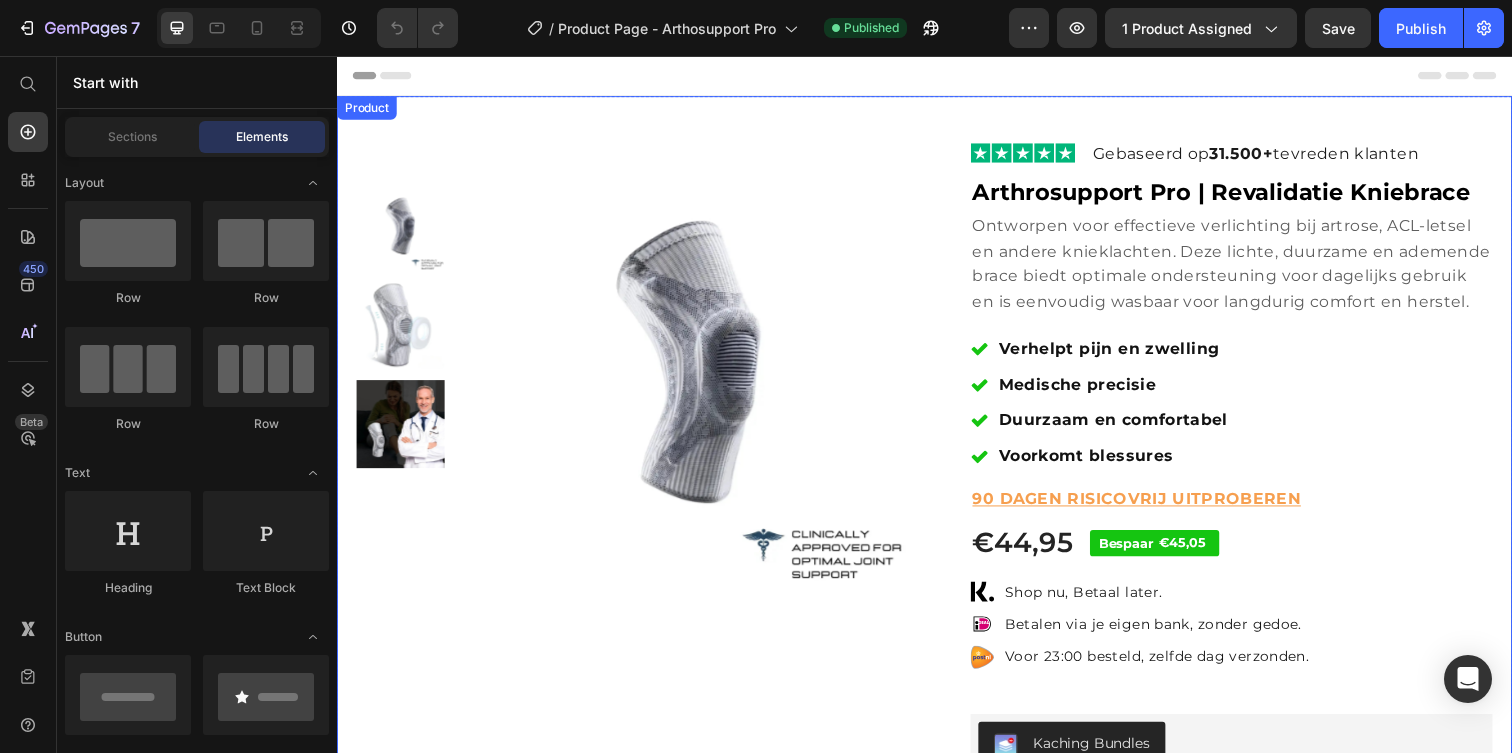 click on "Product Images Row
Custom Code Gebaseerd op  31.500+  tevreden klanten Text Block Row Arthrosupport Pro | Revalidatie Kniebrace Product Title Ontworpen voor effectieve verlichting bij artrose, ACL-letsel en andere knieklachten. Deze lichte, duurzame en ademende brace biedt optimale ondersteuning voor dagelijks gebruik en is eenvoudig wasbaar voor langdurig comfort en herstel. Text Block
Verhelpt pijn en zwelling
Medische precisie
Duurzaam en comfortabel
Voorkomt blessures Item List 90 DAGEN RISICOVRIJ UITPROBEREN Text Block €44,95 Product Price Bespaar €45,05 Discount Tag Row Shop nu, Betaal later. Betalen via je eigen bank, zonder gedoe. .id540753078043804530 .st0{fill:none}.id540753078043804530 .st1{fill:#a6acb2}.id540753078043804530 .st2{fill:url(#SVGID_1_)}.id540753078043804530 .st3{fill:#fff}.id540753078043804530 .st4{fill:#383792} Voor 23:00 besteld, zelfde dag verzonden. Row" at bounding box center (937, 662) 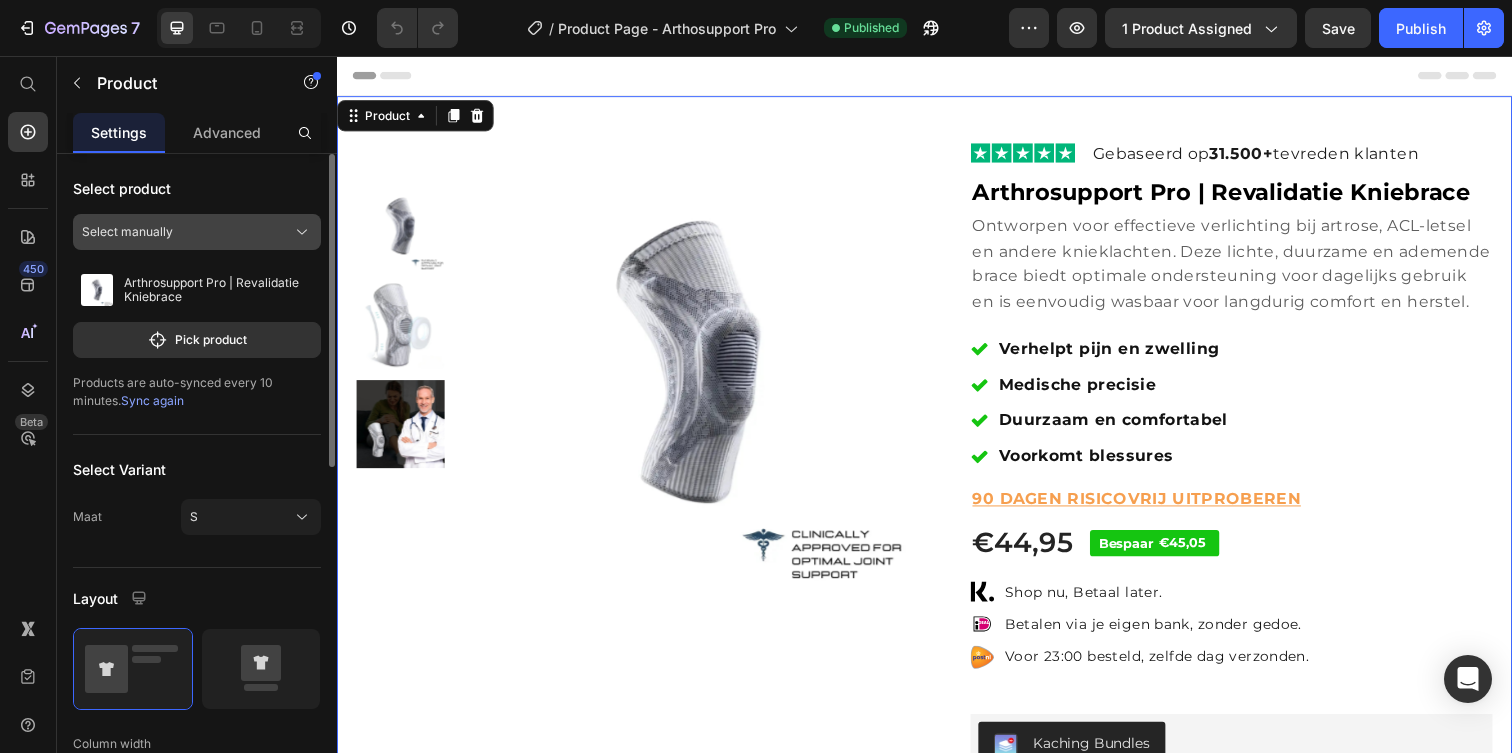 click on "Select manually" at bounding box center [127, 232] 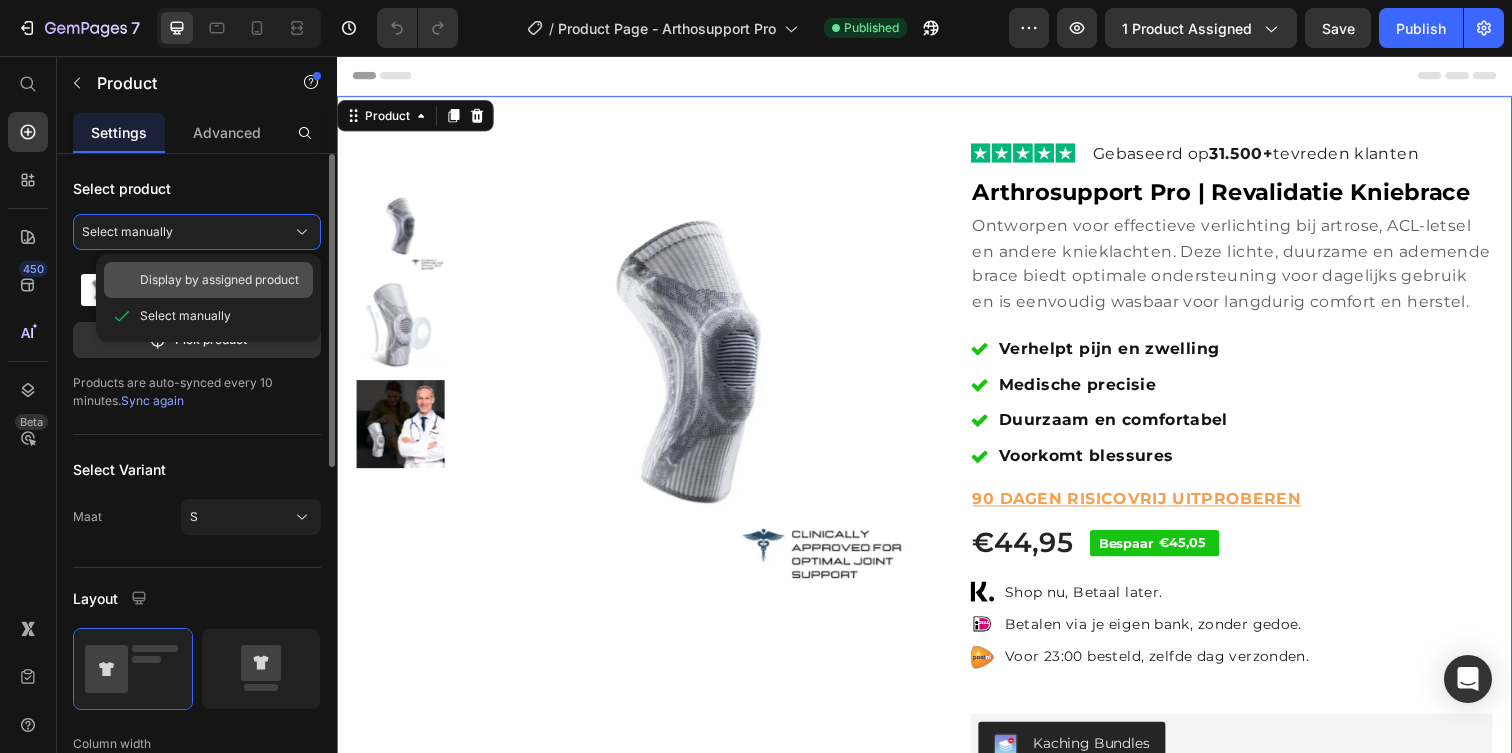 click on "Display by assigned product" at bounding box center [219, 280] 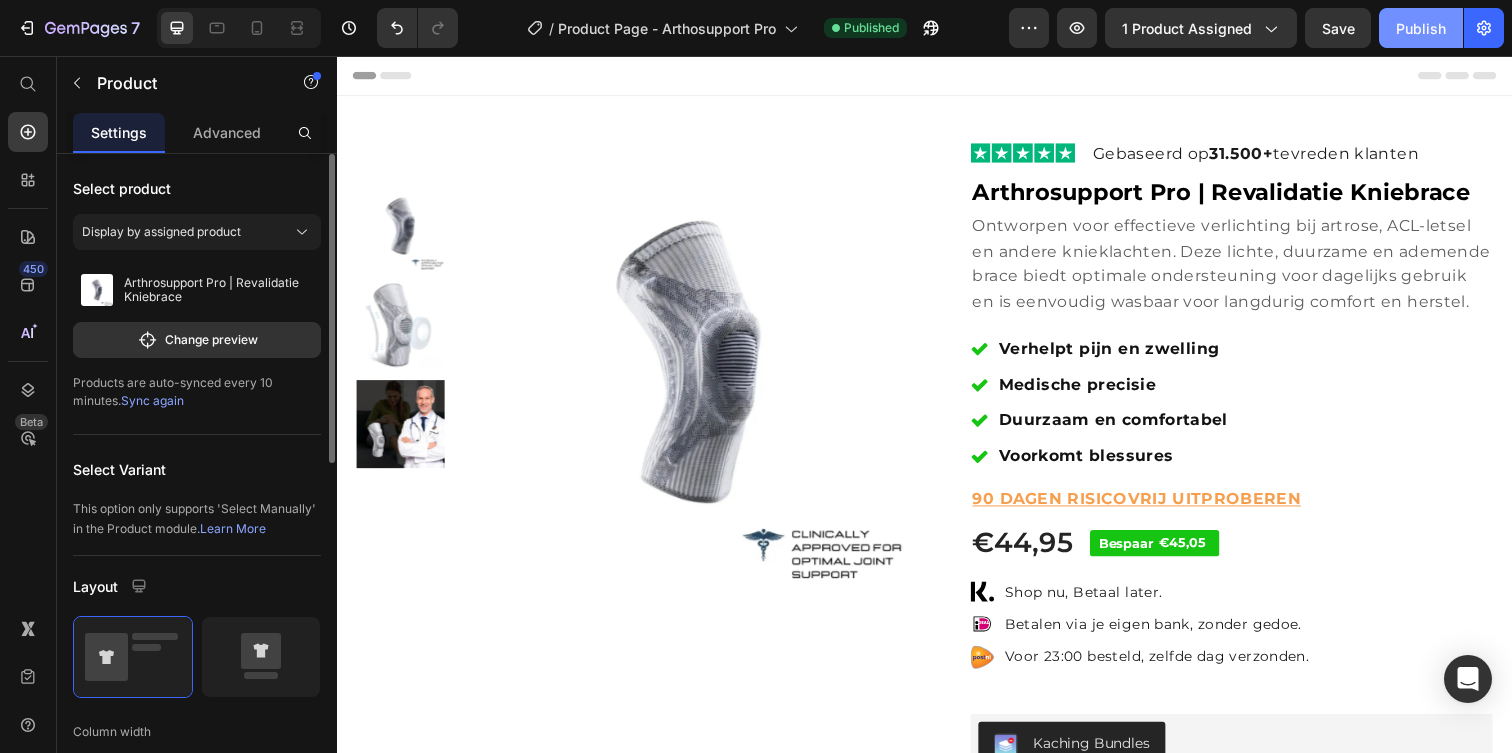 click on "Publish" at bounding box center (1421, 28) 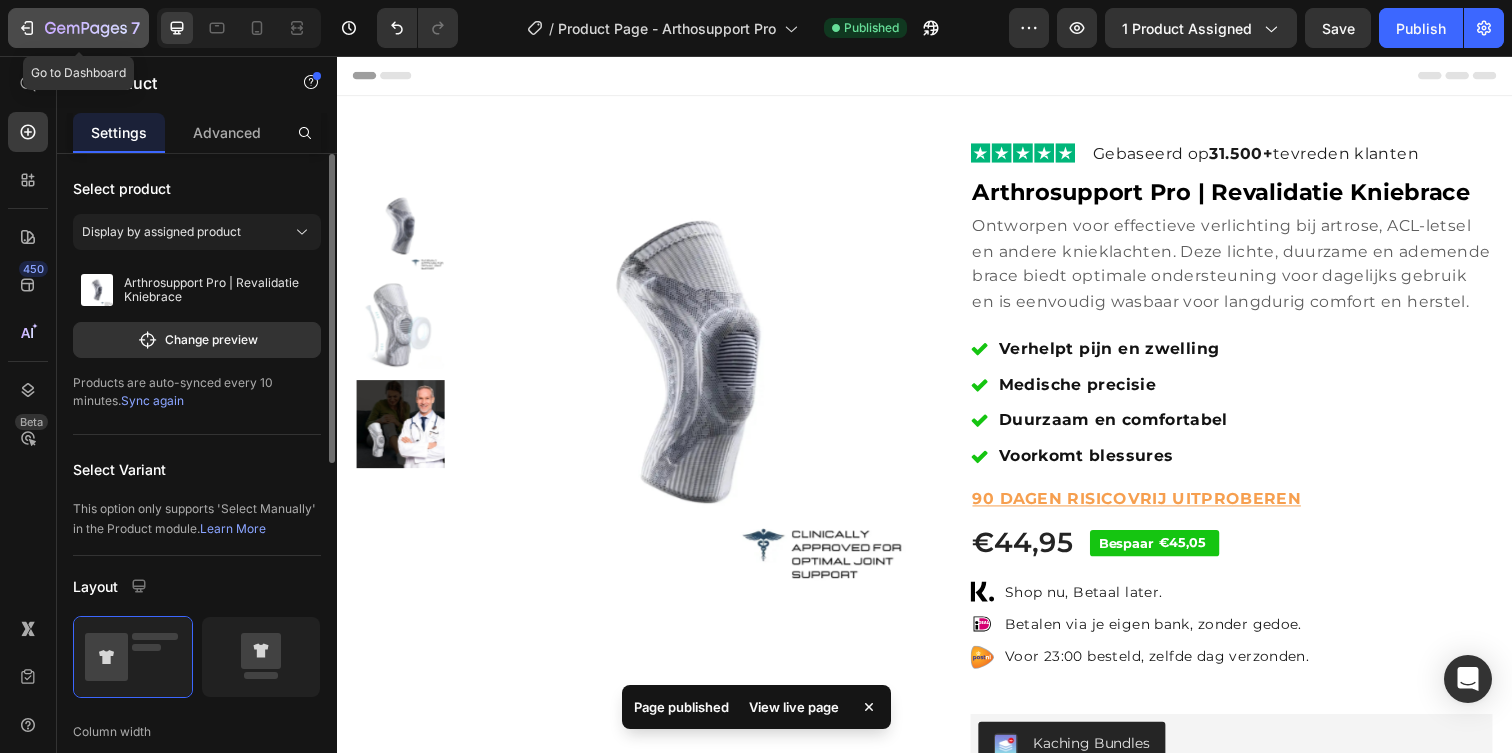 click 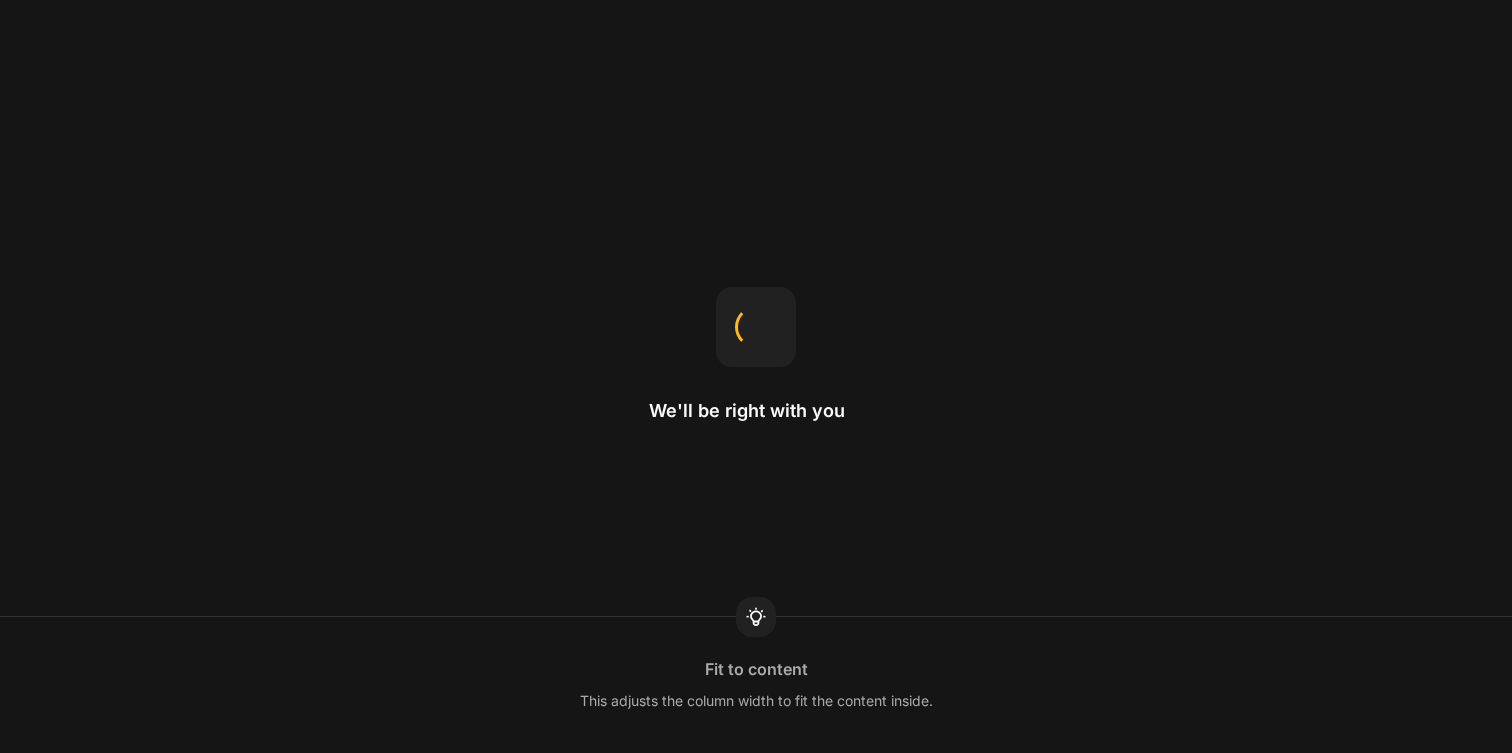 scroll, scrollTop: 0, scrollLeft: 0, axis: both 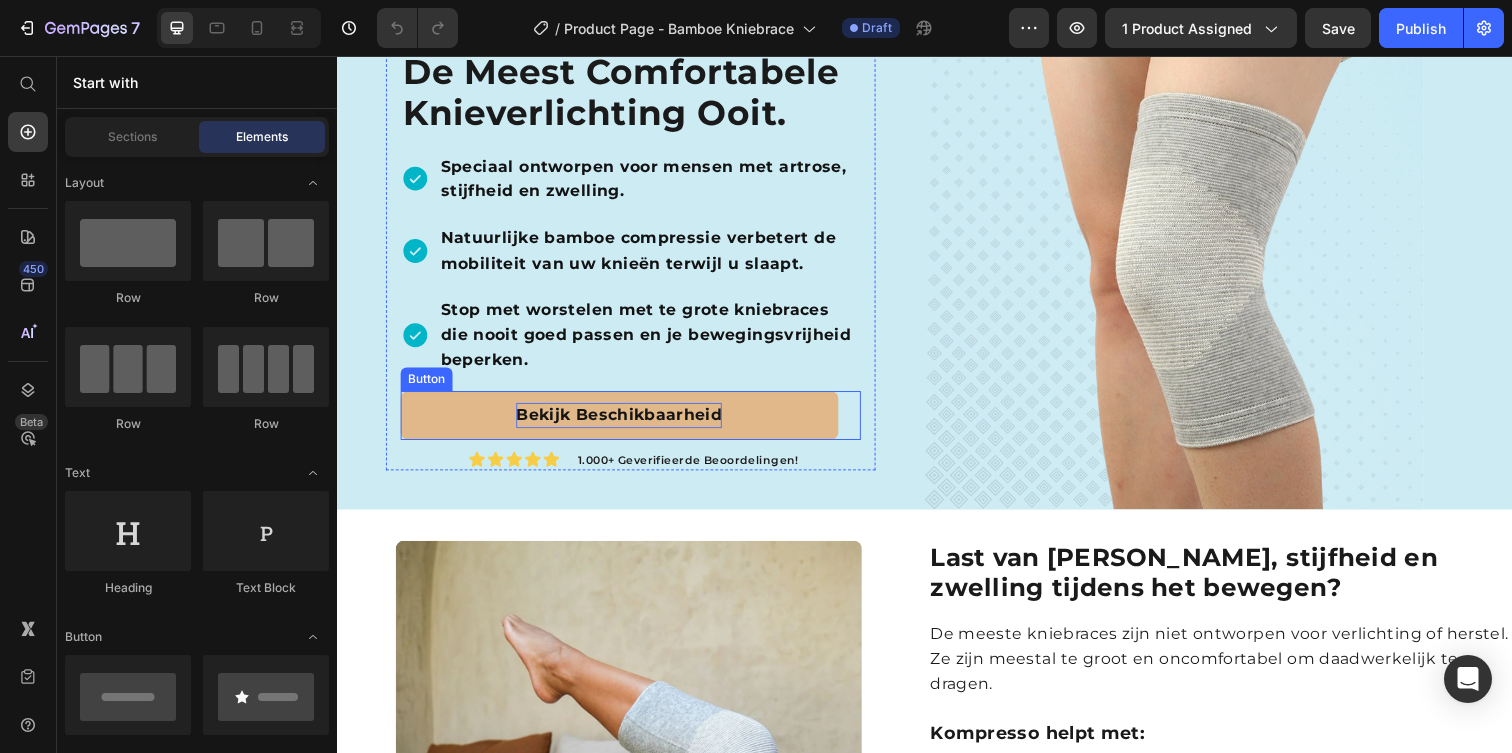 click on "Bekijk Beschikbaarheid" at bounding box center [625, 423] 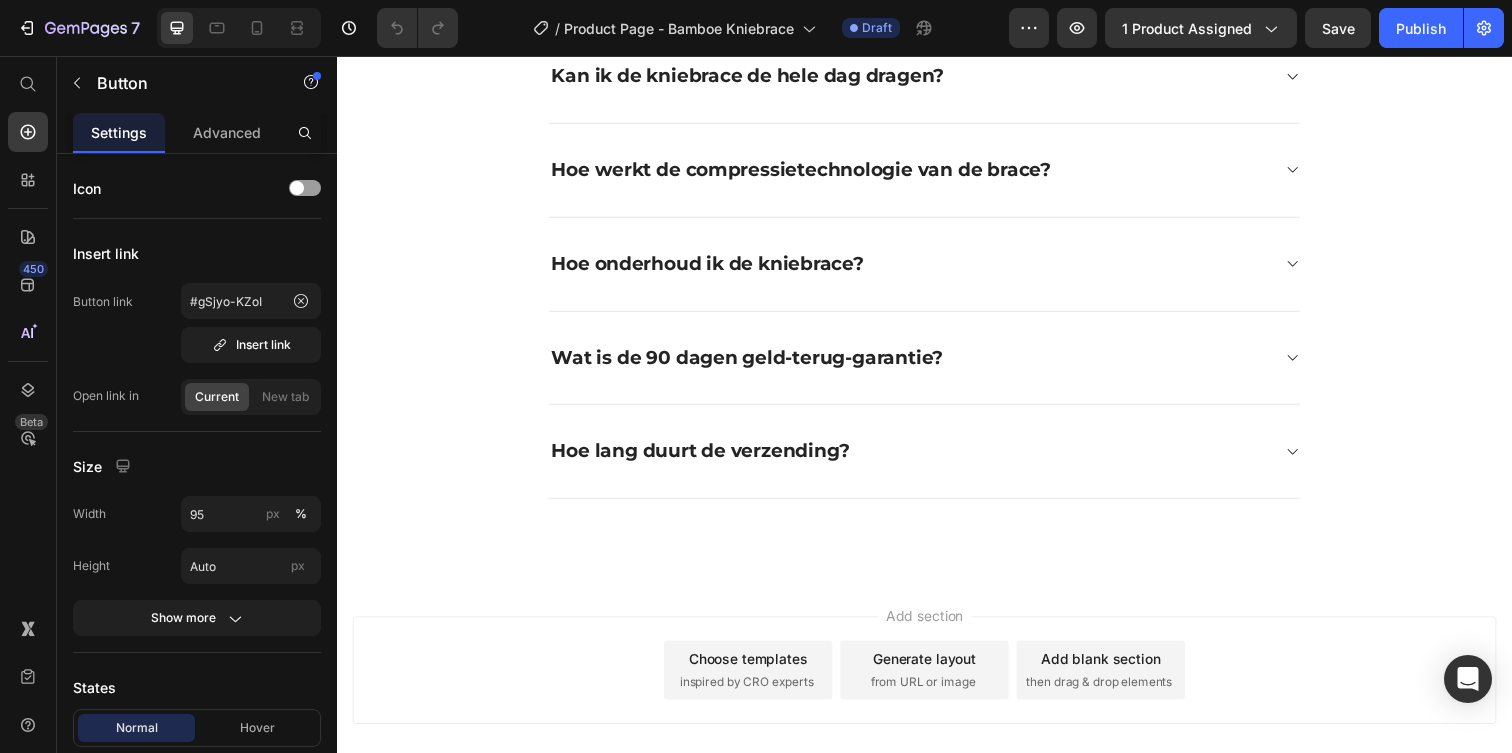 scroll, scrollTop: 3073, scrollLeft: 0, axis: vertical 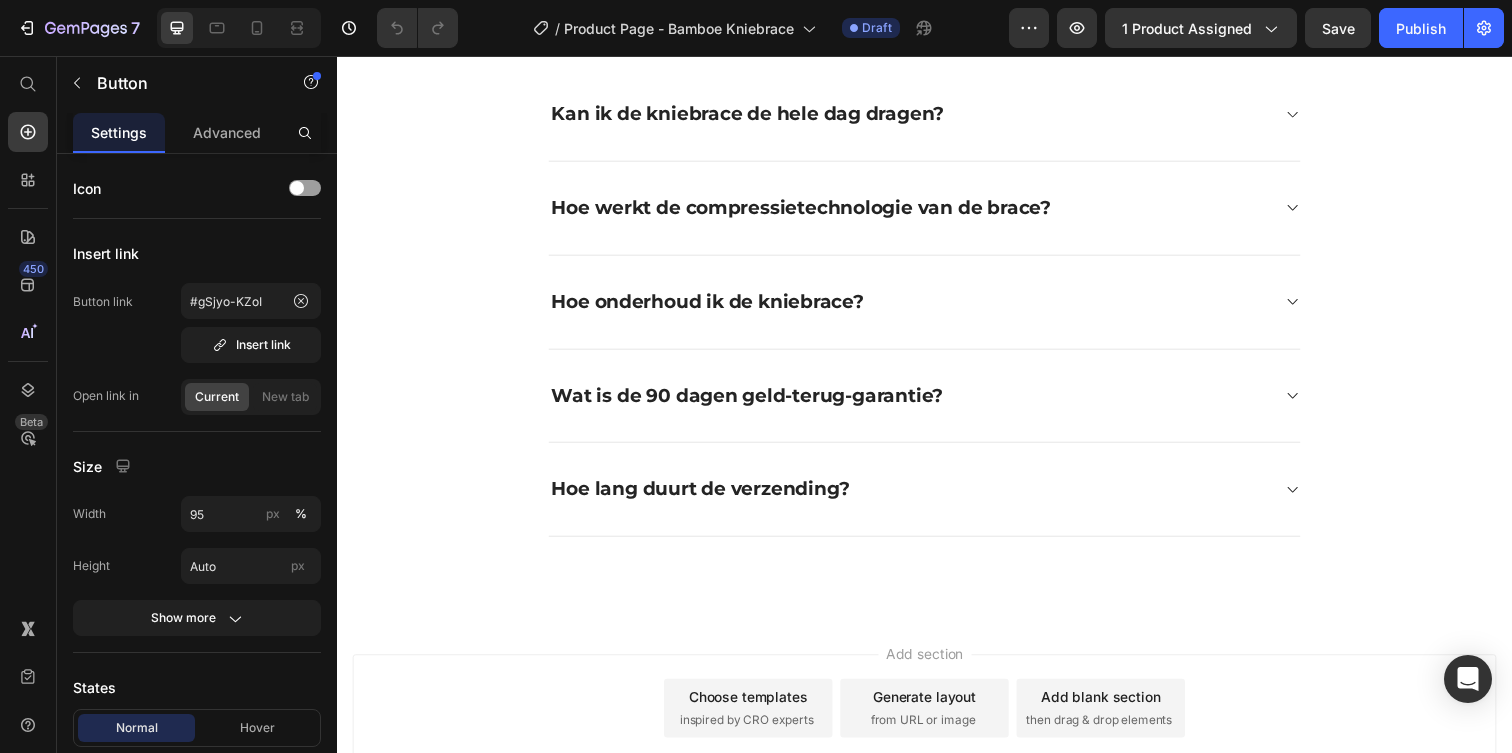 click on "Maattabel" at bounding box center [1177, -611] 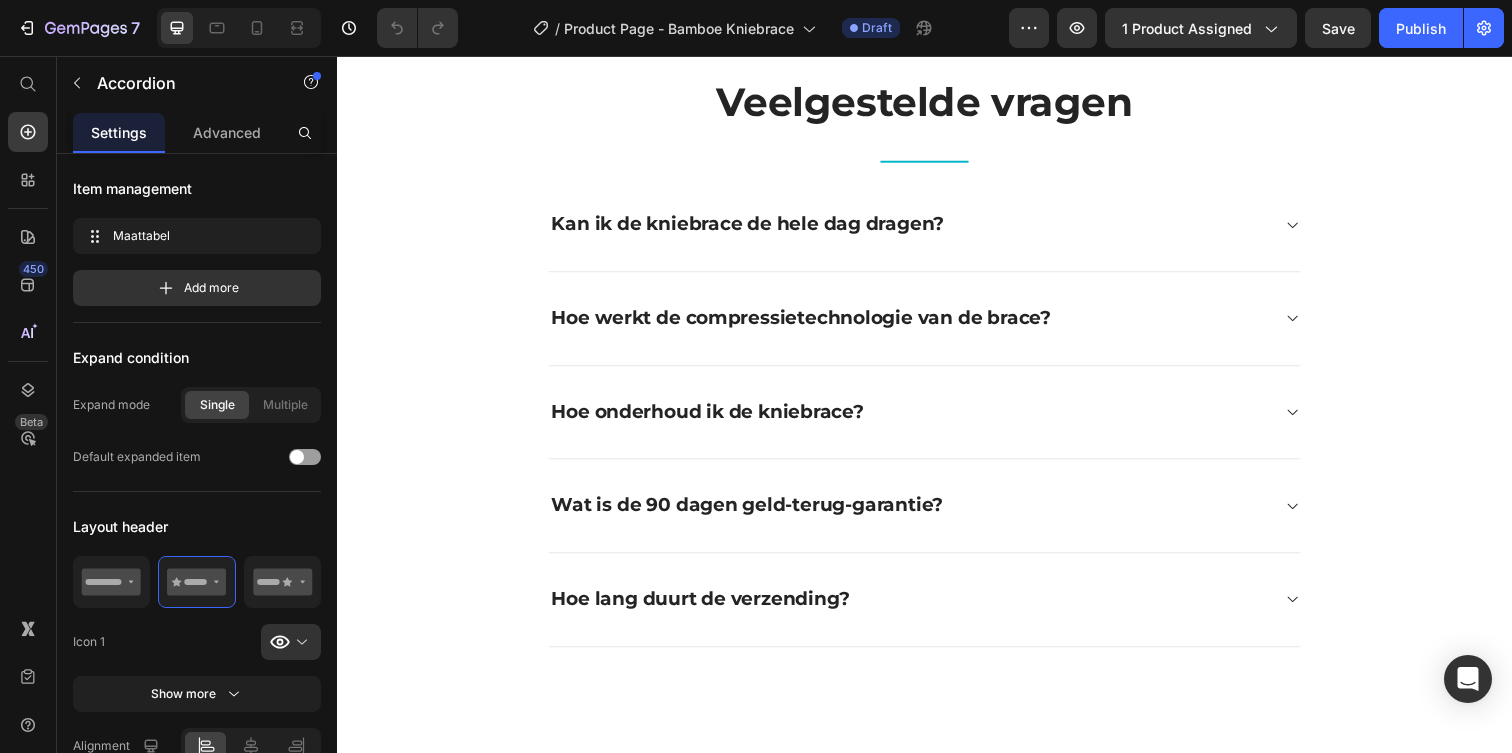 click on "Maattabel" at bounding box center (1177, -611) 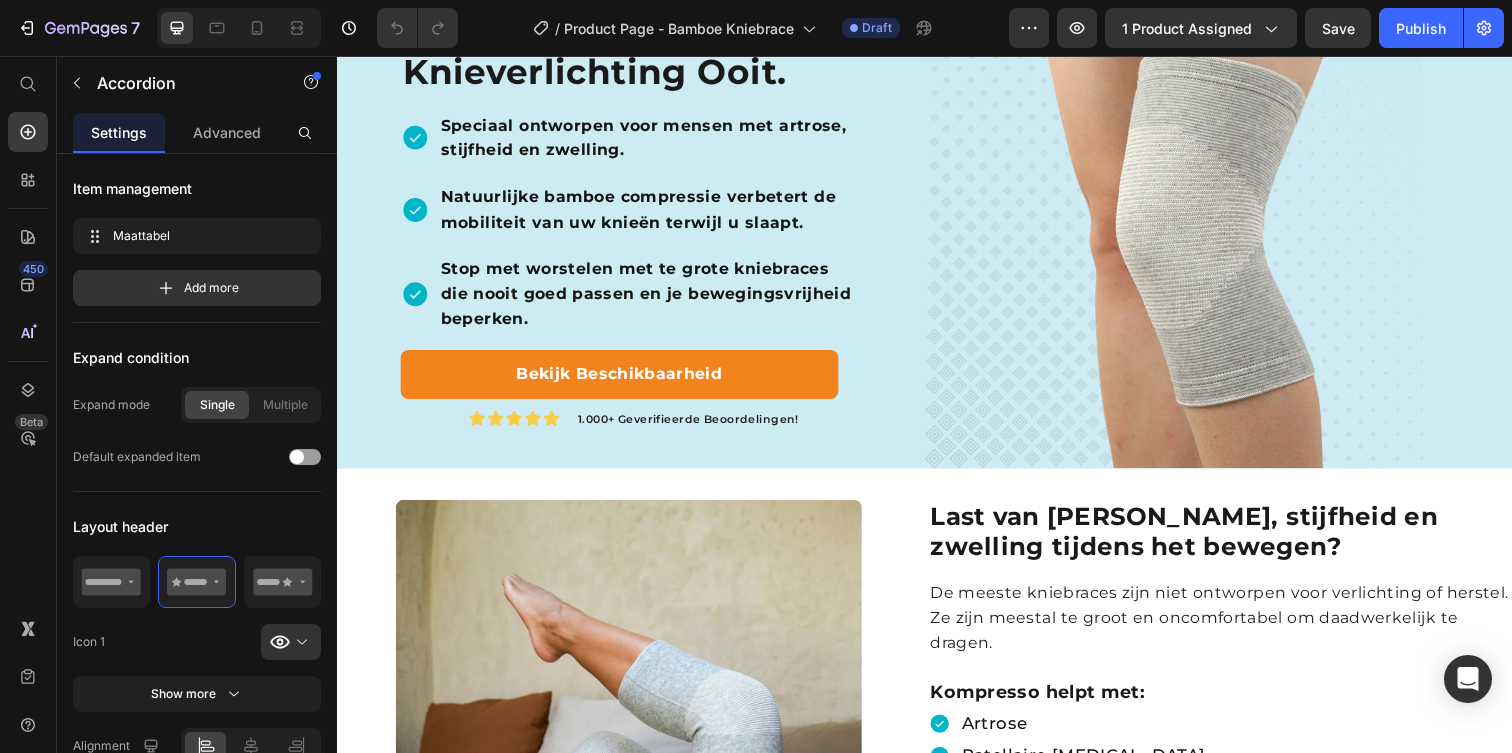 scroll, scrollTop: 0, scrollLeft: 0, axis: both 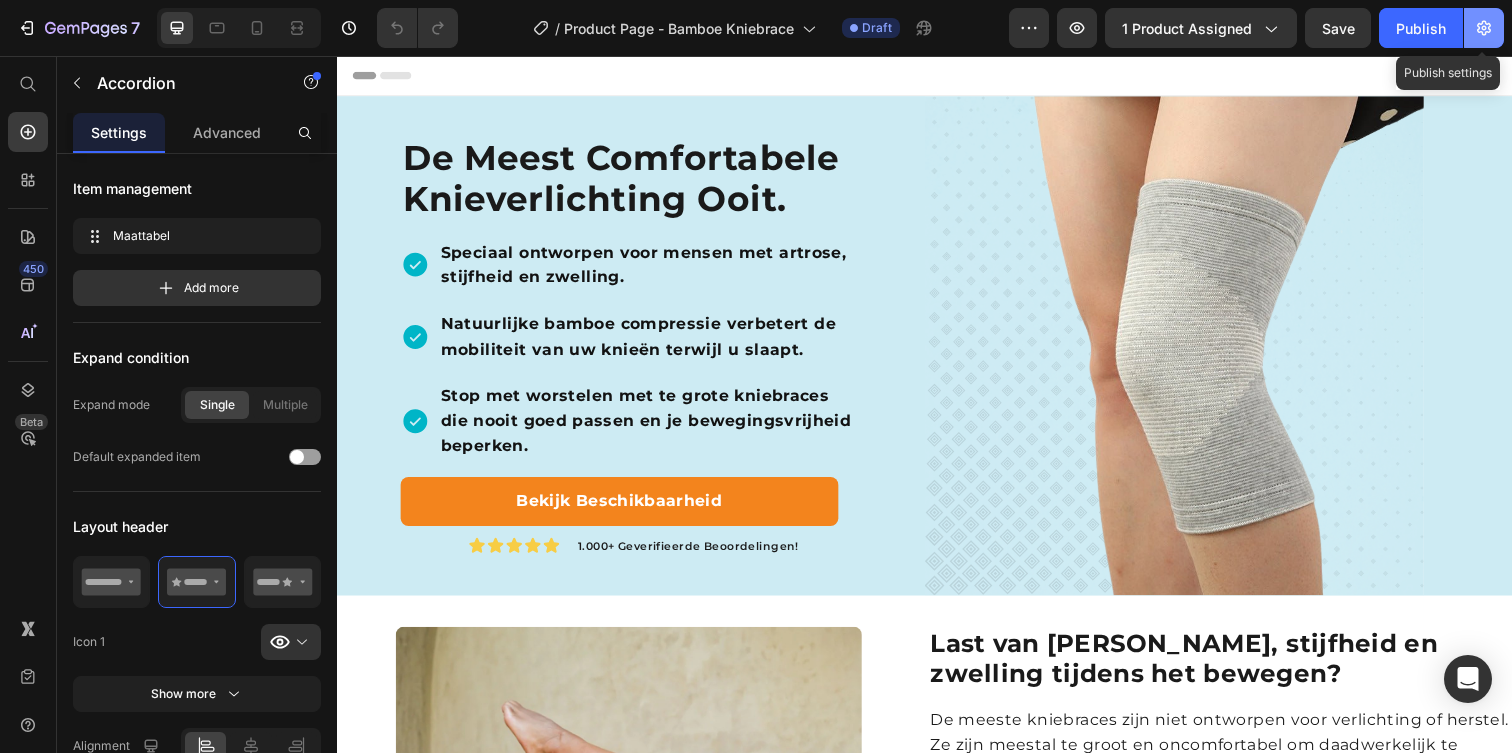click 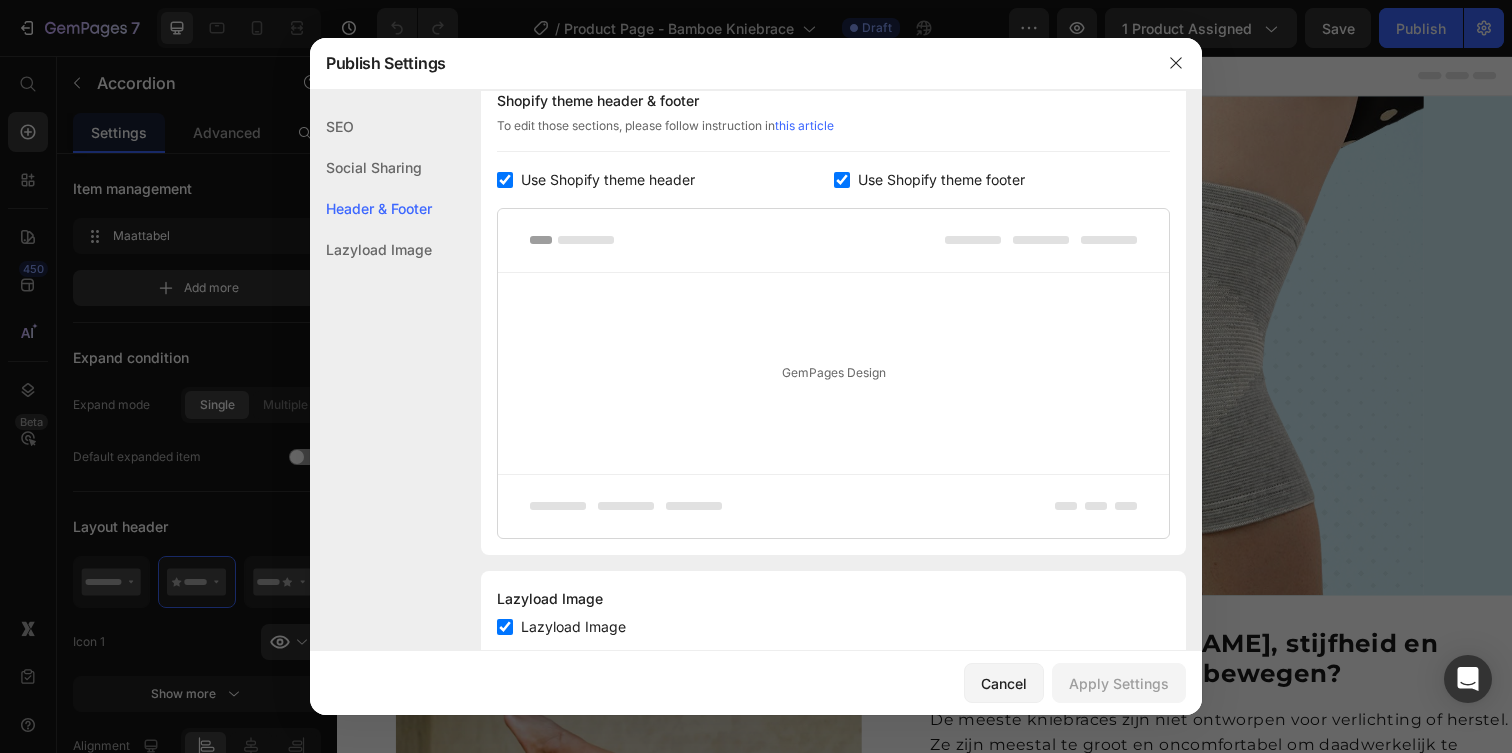 scroll, scrollTop: 379, scrollLeft: 0, axis: vertical 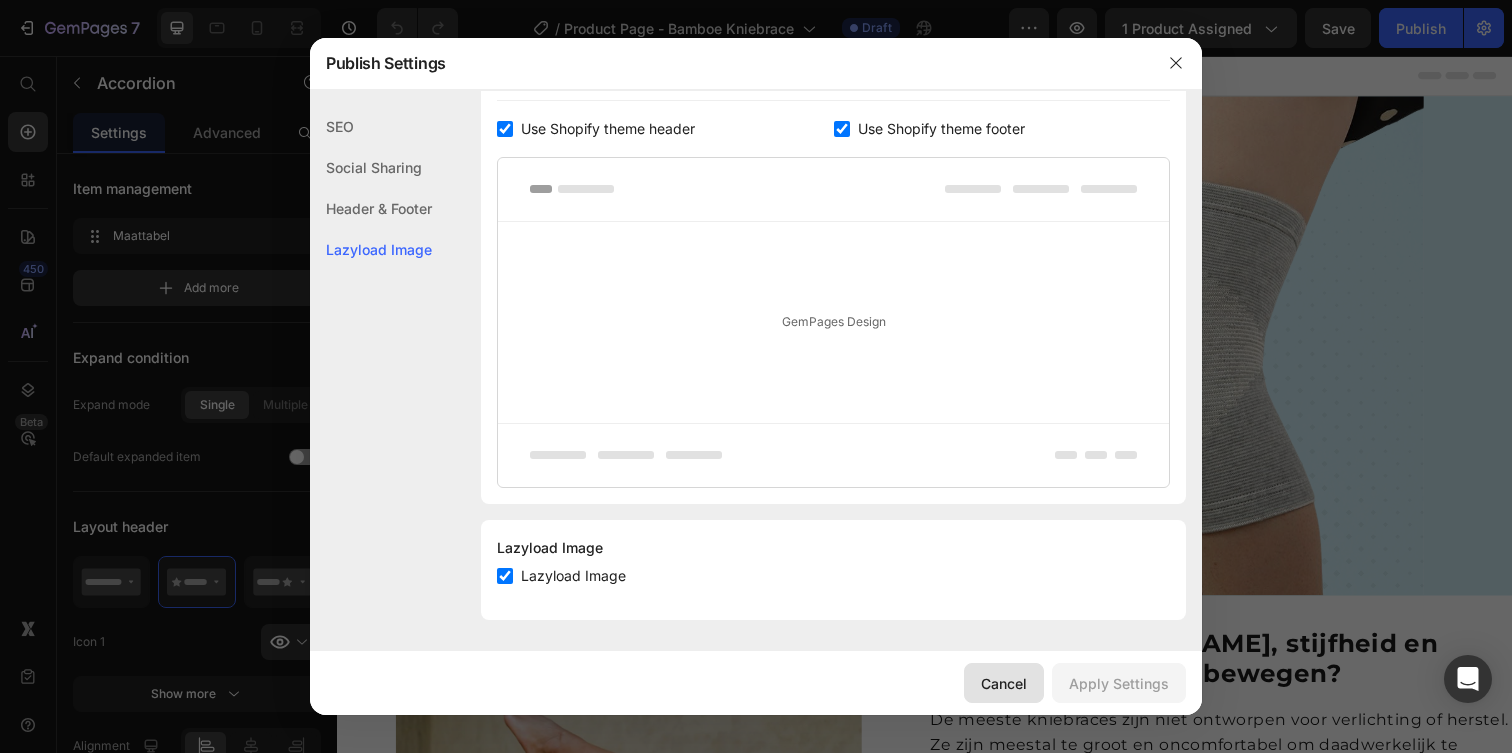 click on "Cancel" at bounding box center [1004, 683] 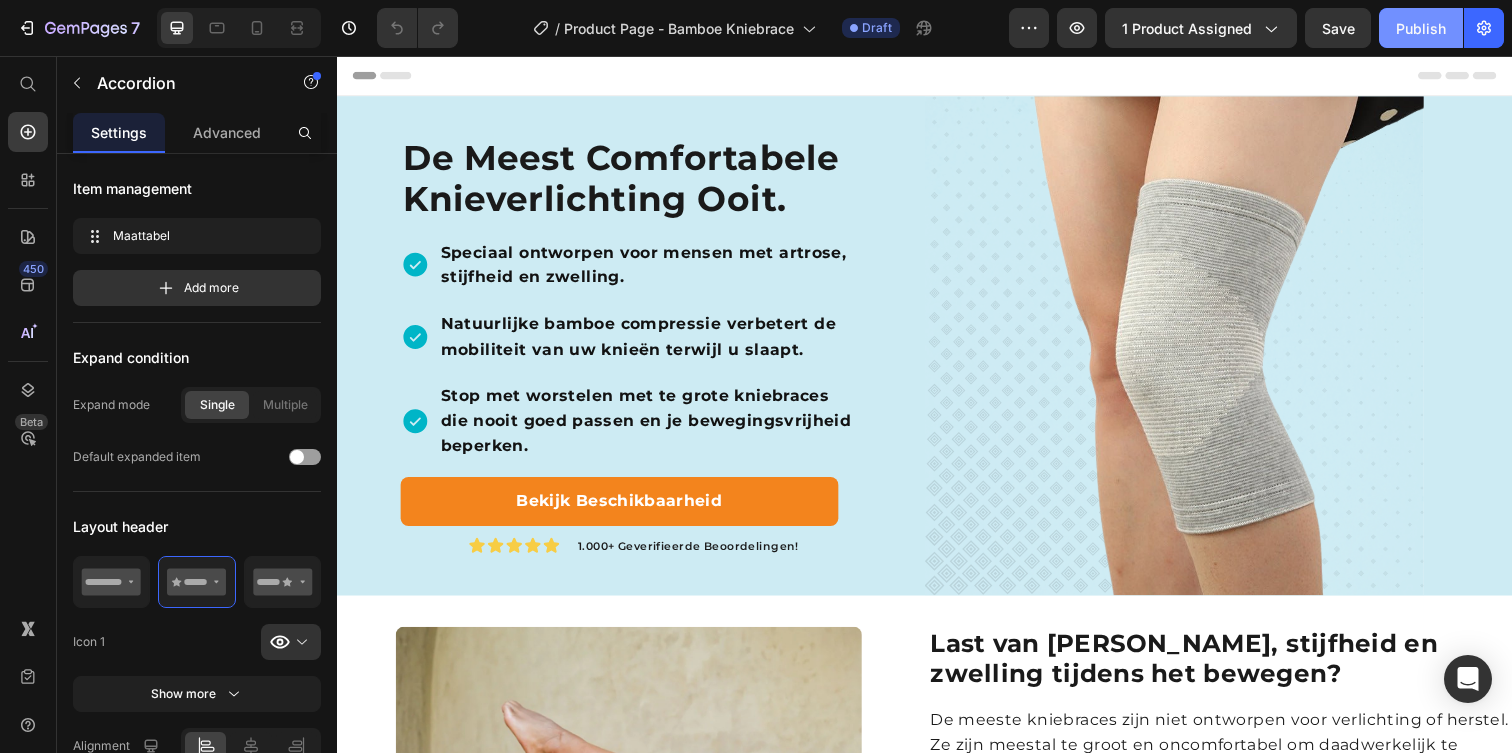 click on "Publish" at bounding box center [1421, 28] 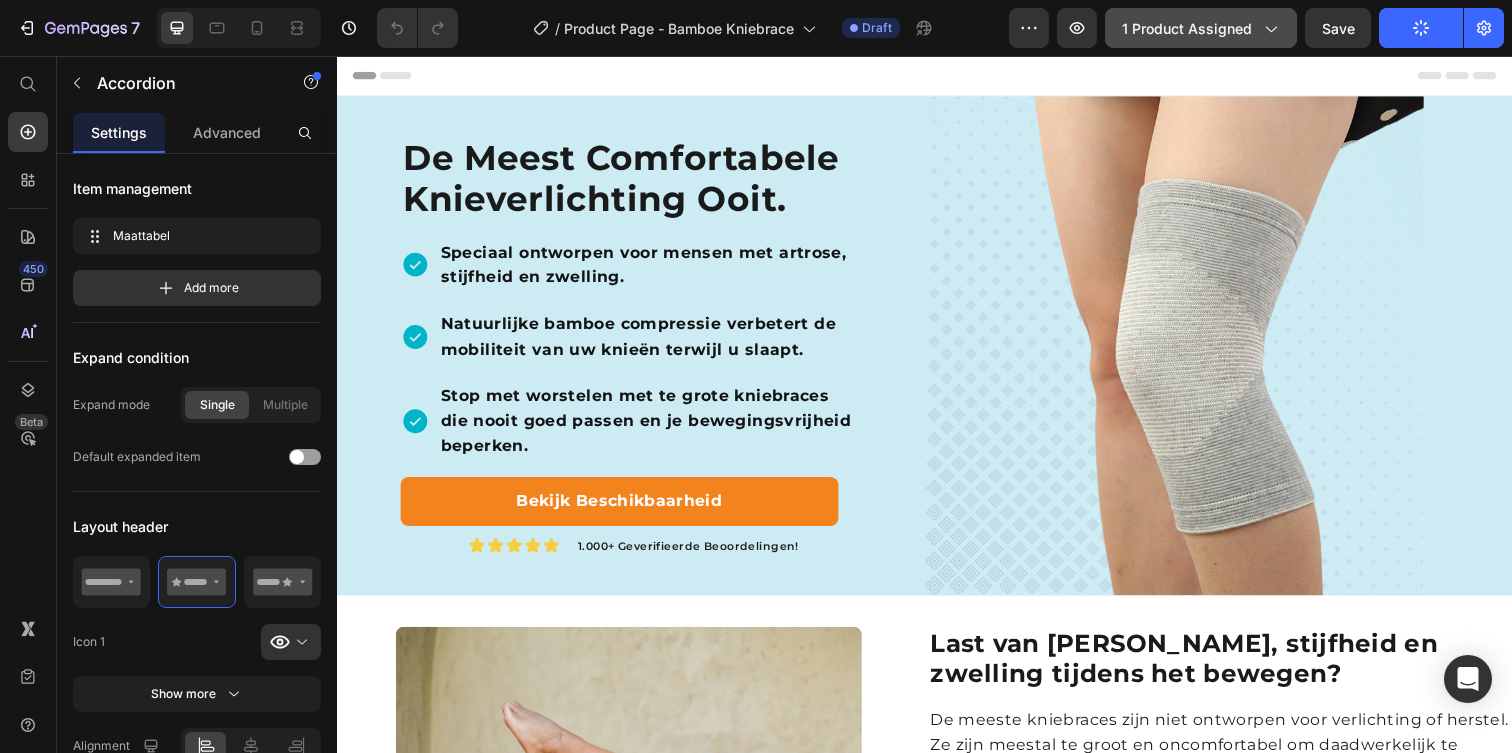 click on "1 product assigned" 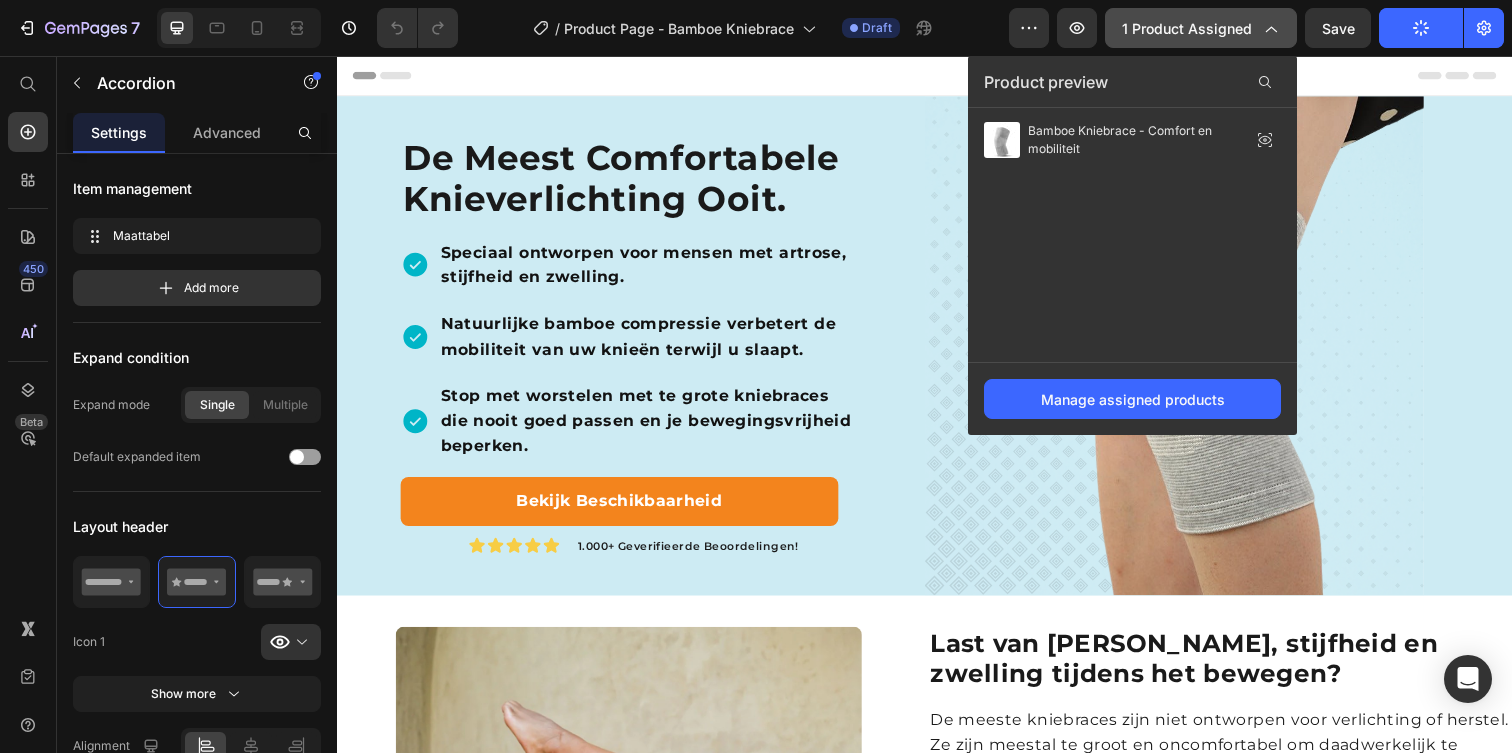 click on "1 product assigned" 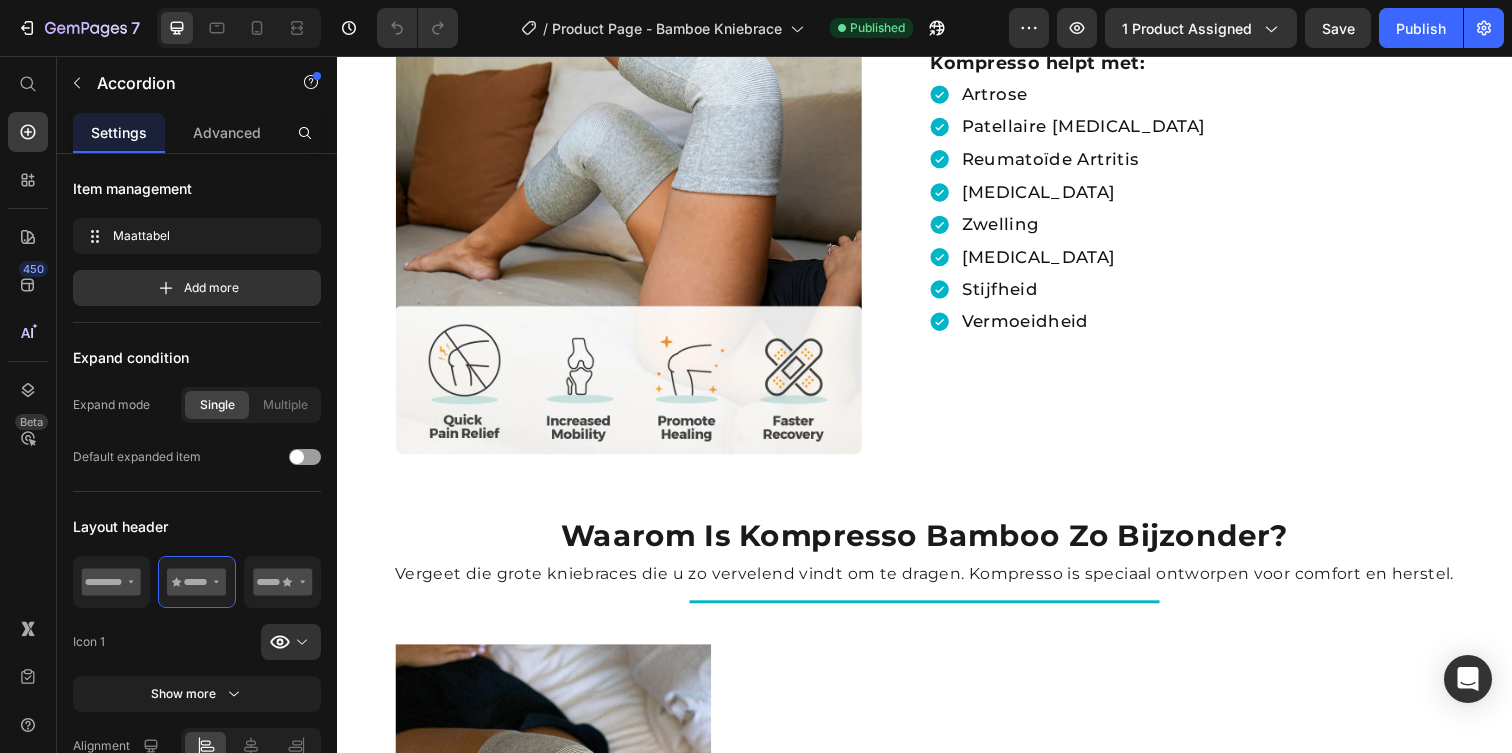 scroll, scrollTop: 0, scrollLeft: 0, axis: both 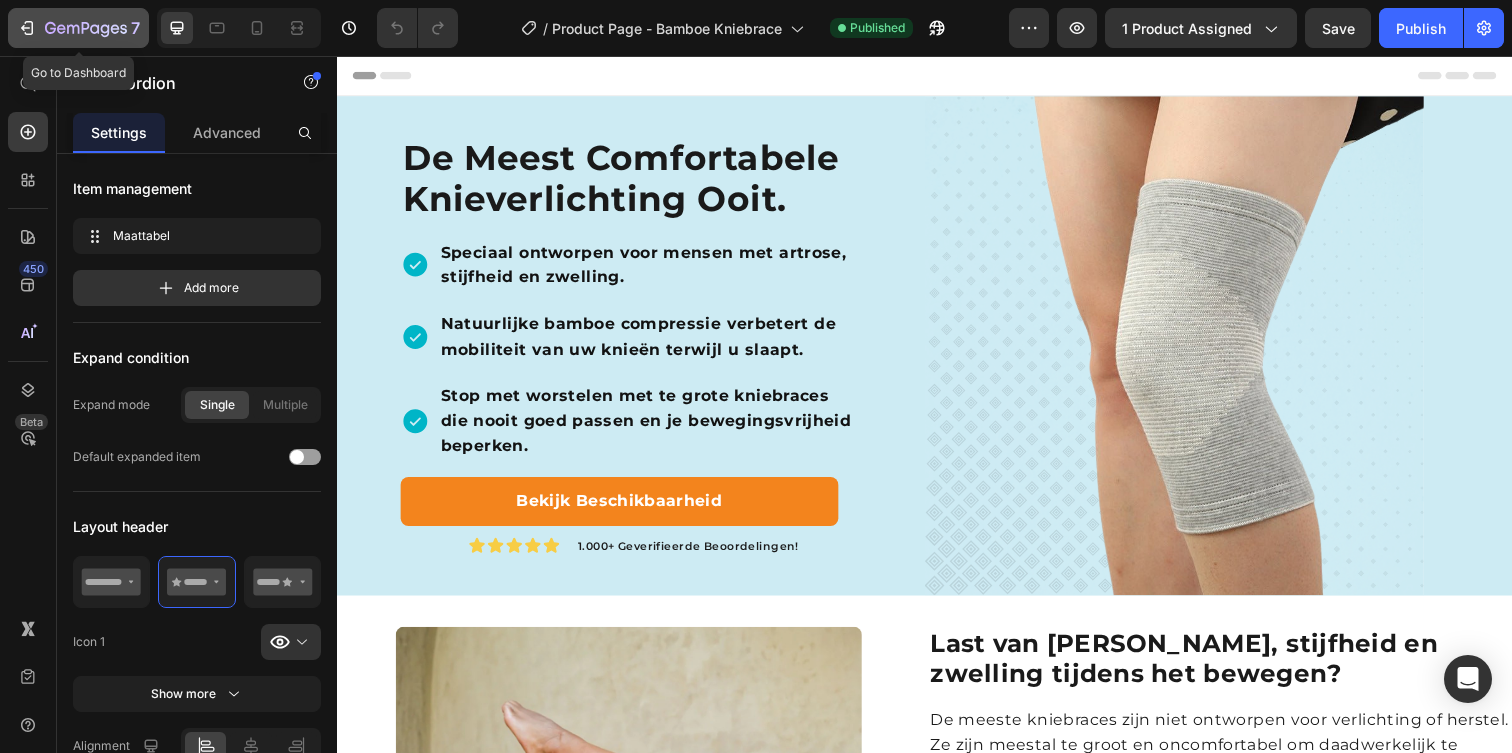 click 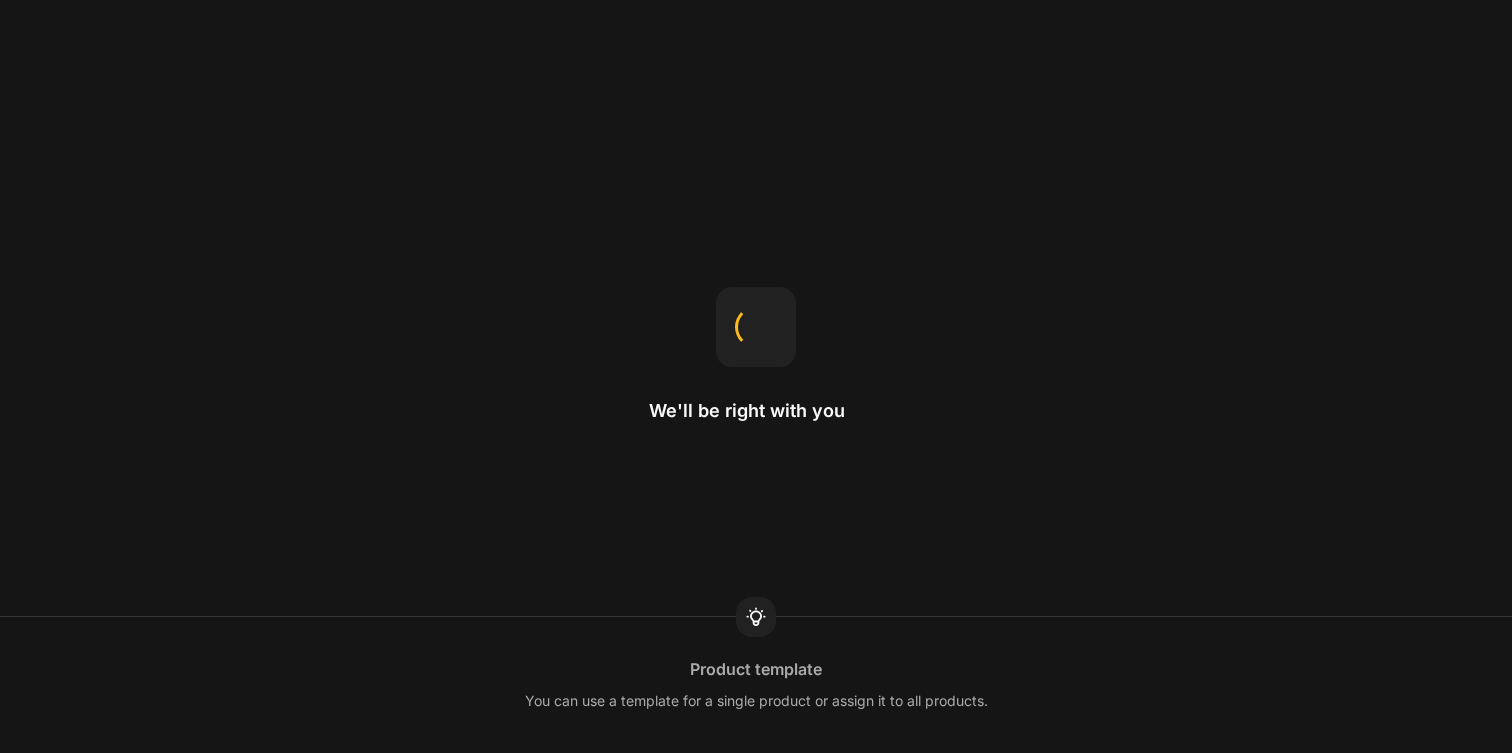scroll, scrollTop: 0, scrollLeft: 0, axis: both 